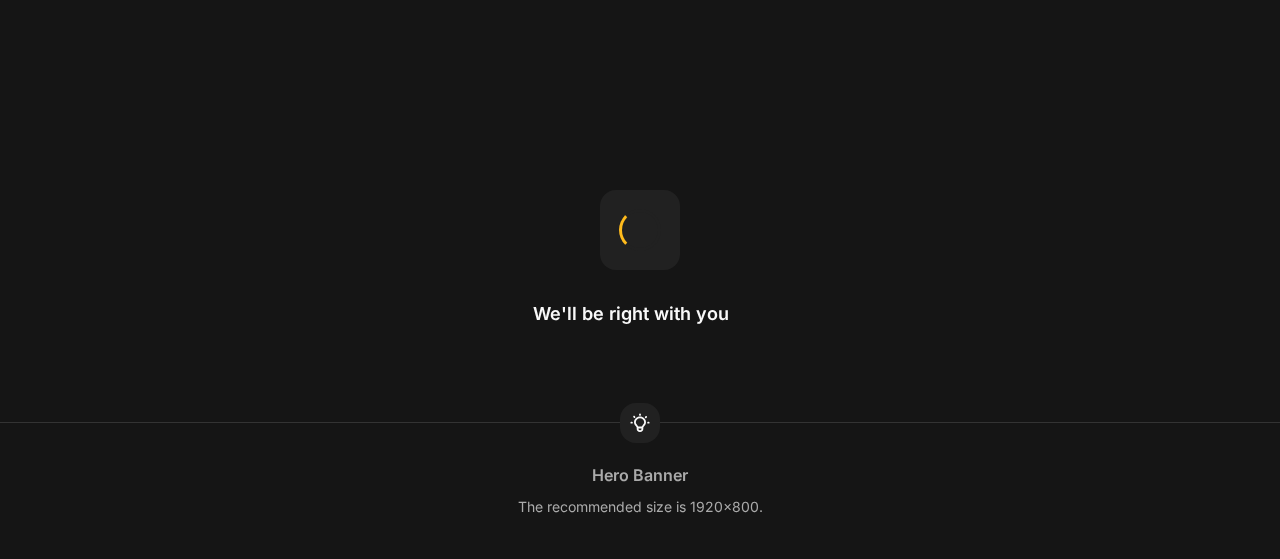 scroll, scrollTop: 0, scrollLeft: 0, axis: both 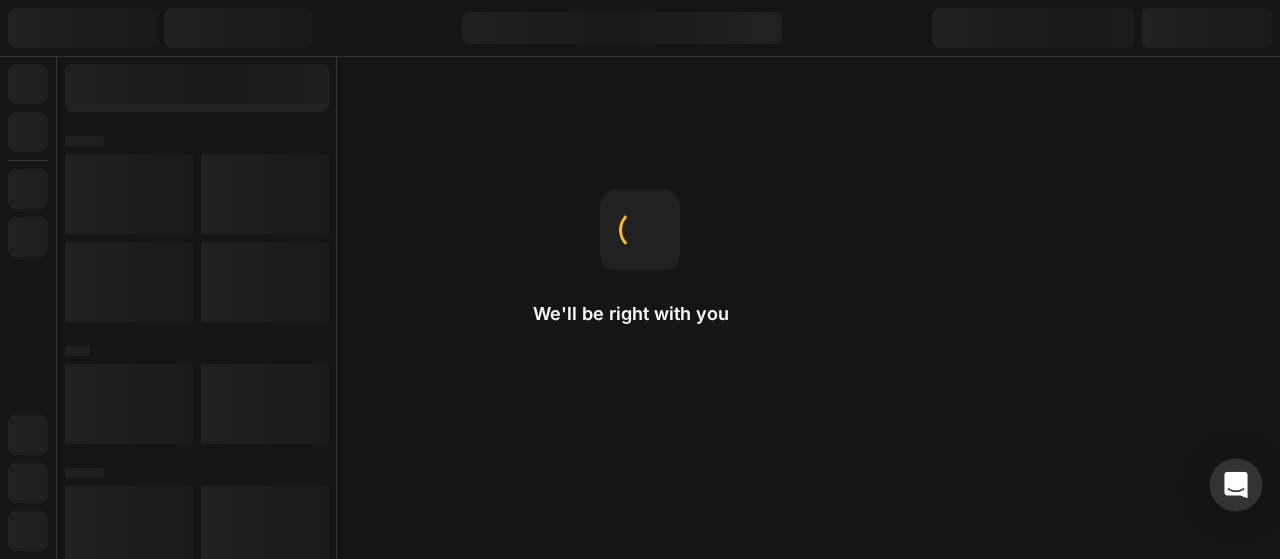 click 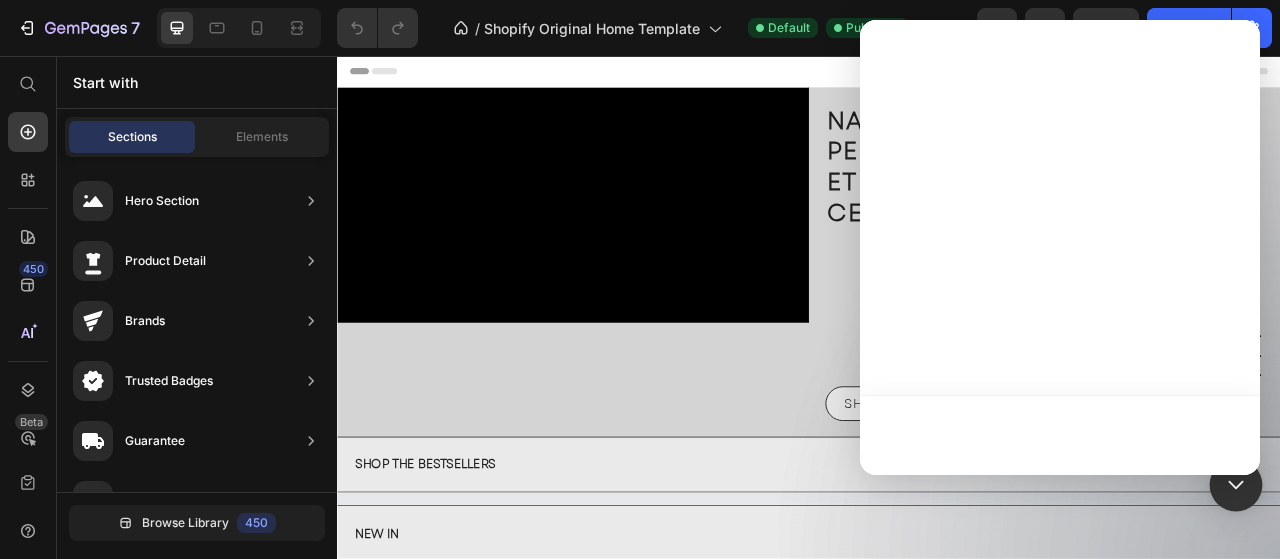 scroll, scrollTop: 0, scrollLeft: 0, axis: both 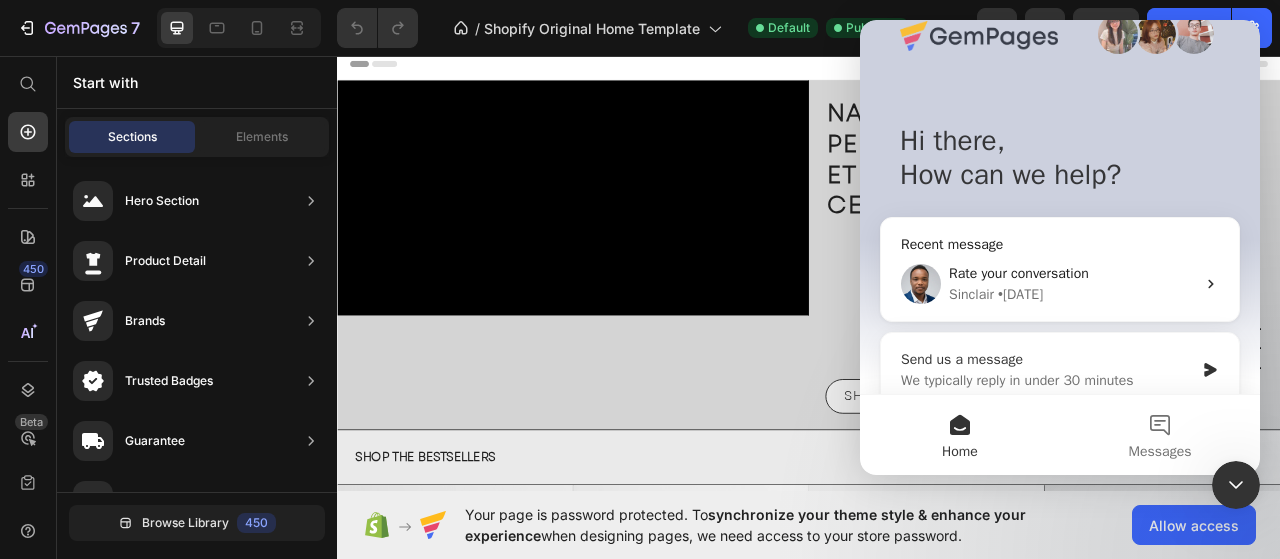 click on "Send us a message" at bounding box center [1047, 359] 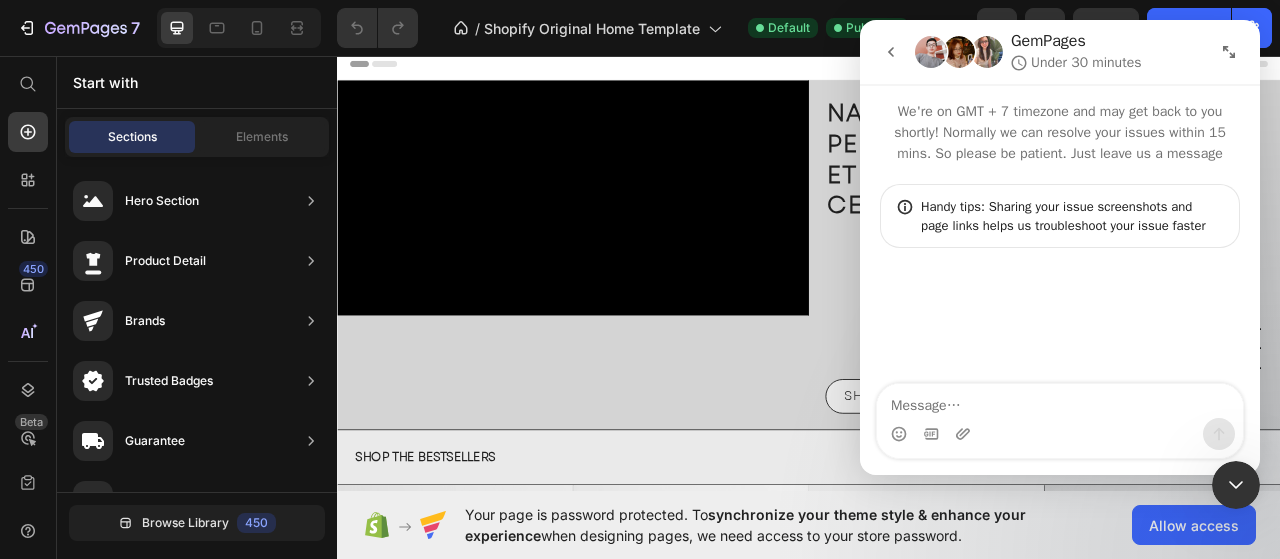 click at bounding box center (1060, 401) 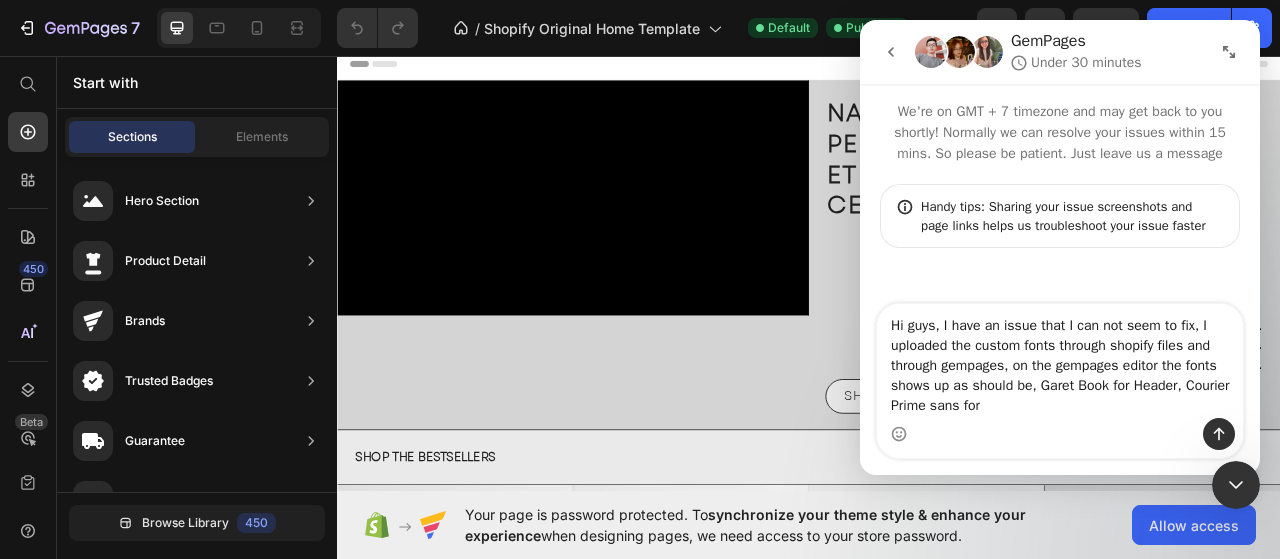 click on "Hi guys, I have an issue that I can not seem to fix, I uploaded the custom fonts through shopify files and through gempages, on the gempages editor the fonts shows up as should be, Garet Book for Header, Courier Prime sans for" at bounding box center [1060, 361] 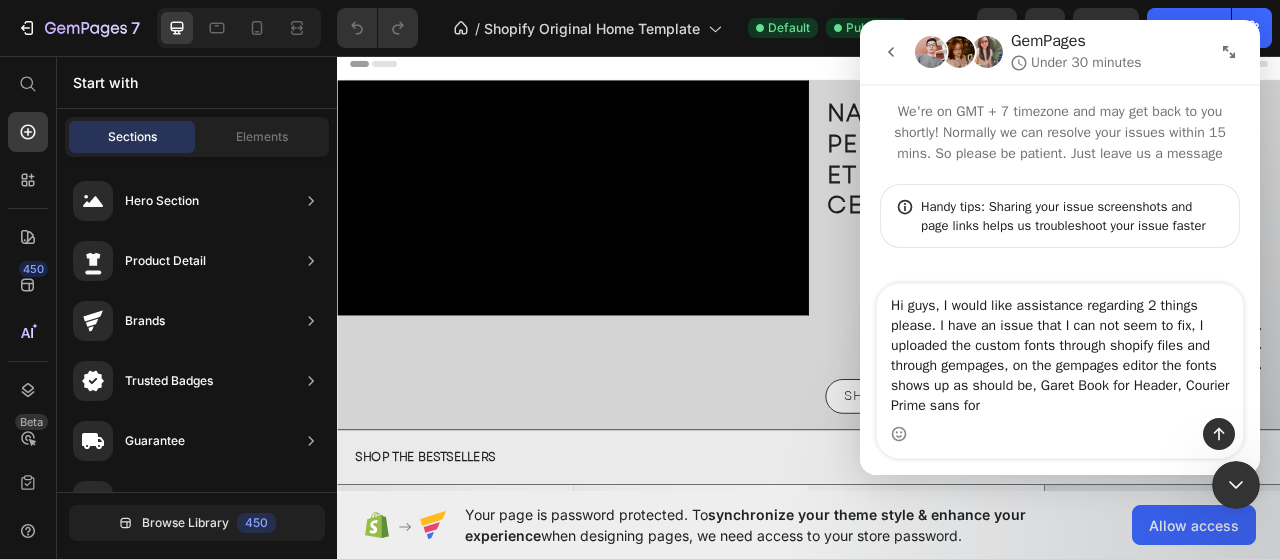 click on "Hi guys, I would like assistance regarding 2 things please. I have an issue that I can not seem to fix, I uploaded the custom fonts through shopify files and through gempages, on the gempages editor the fonts shows up as should be, Garet Book for Header, Courier Prime sans for" at bounding box center [1060, 351] 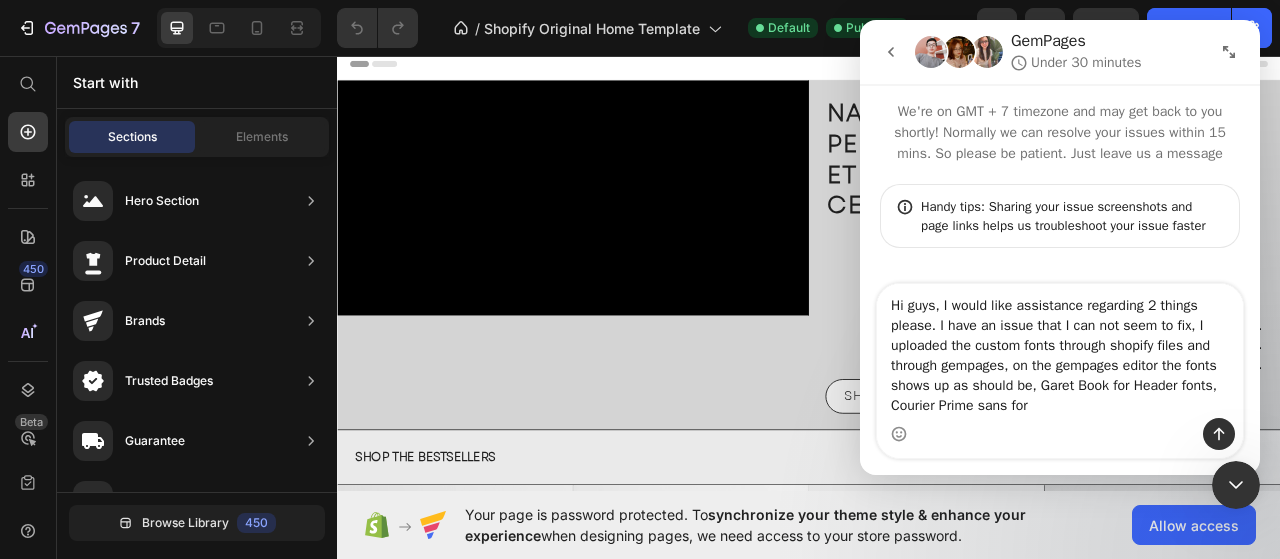 click on "Hi guys, I would like assistance regarding 2 things please. I have an issue that I can not seem to fix, I uploaded the custom fonts through shopify files and through gempages, on the gempages editor the fonts shows up as should be, Garet Book for Header fonts, Courier Prime sans for" at bounding box center (1060, 351) 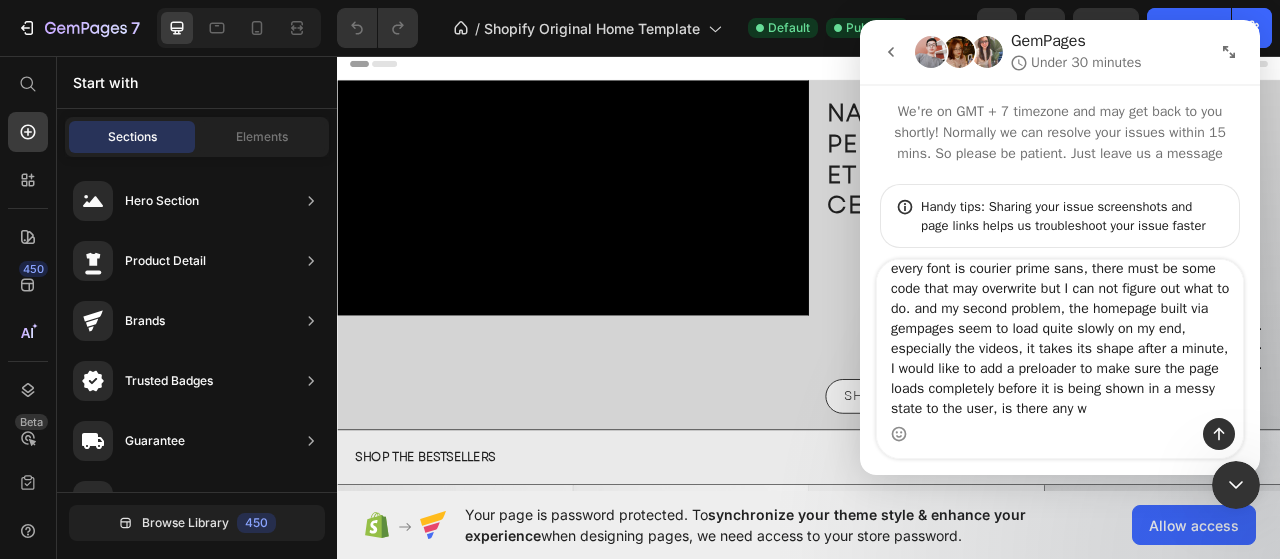 scroll, scrollTop: 153, scrollLeft: 0, axis: vertical 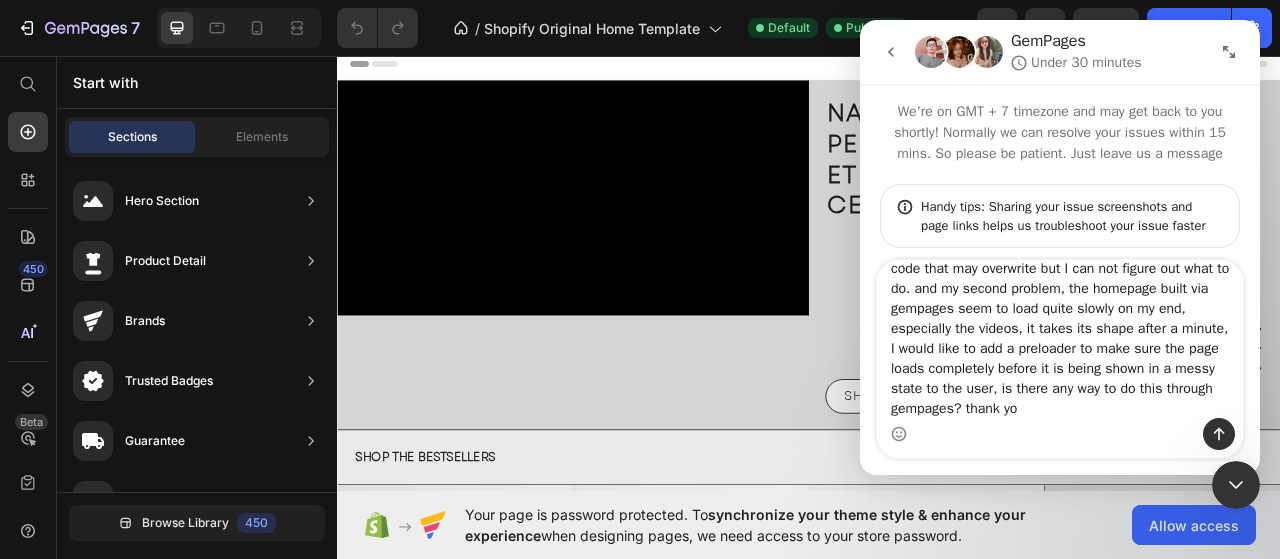 type on "Hi guys, I would like assistance regarding 2 things please. I have an issue that I can not seem to fix, I uploaded the custom fonts through shopify files and through gempages, on the gempages editor the fonts shows up as should be, Garet Book for Header fonts, Courier Prime sans for body, however when published, every font is courier prime sans, there must be some code that may overwrite but I can not figure out what to do. and my second problem, the homepage built via gempages seem to load quite slowly on my end, especially the videos, it takes its shape after a minute, I would like to add a preloader to make sure the page loads completely before it is being shown in a messy state to the user, is there any way to do this through gempages? thank you" 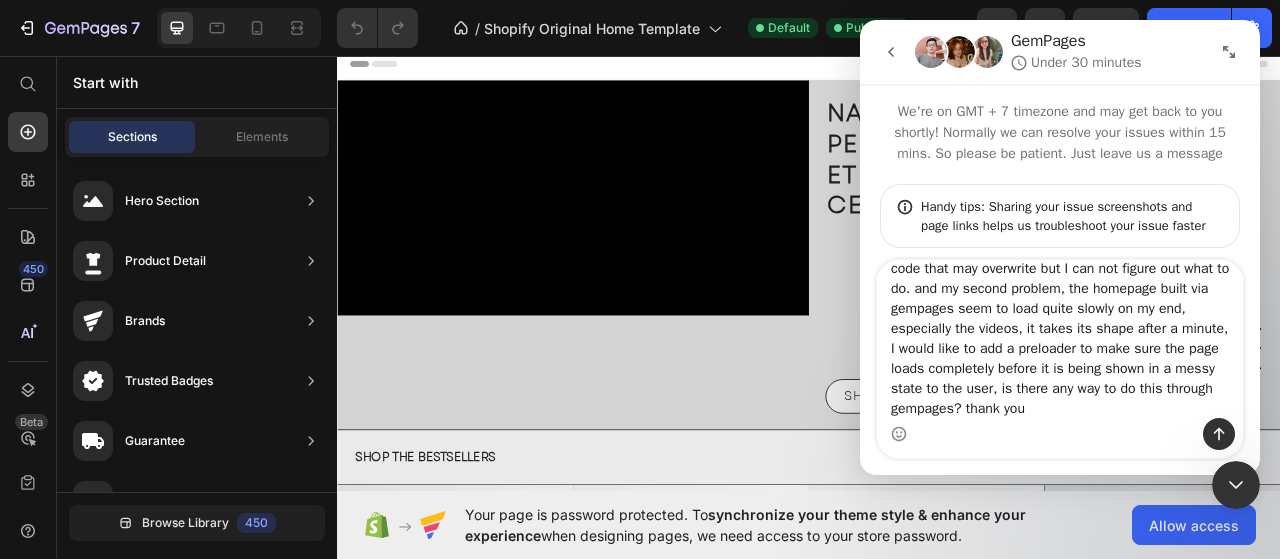 type 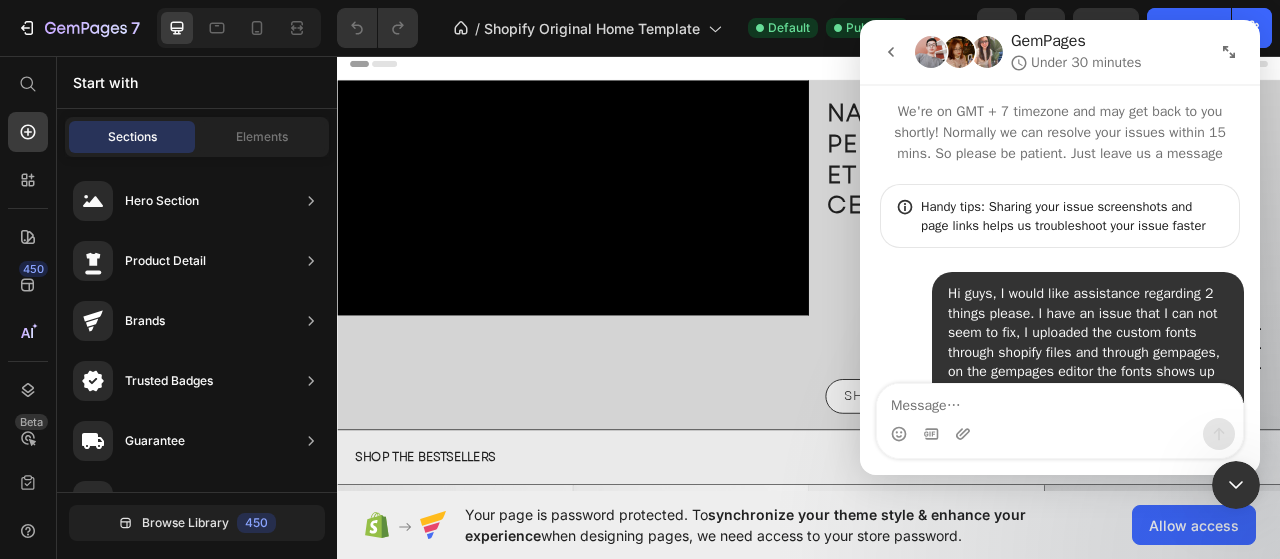 scroll, scrollTop: 0, scrollLeft: 0, axis: both 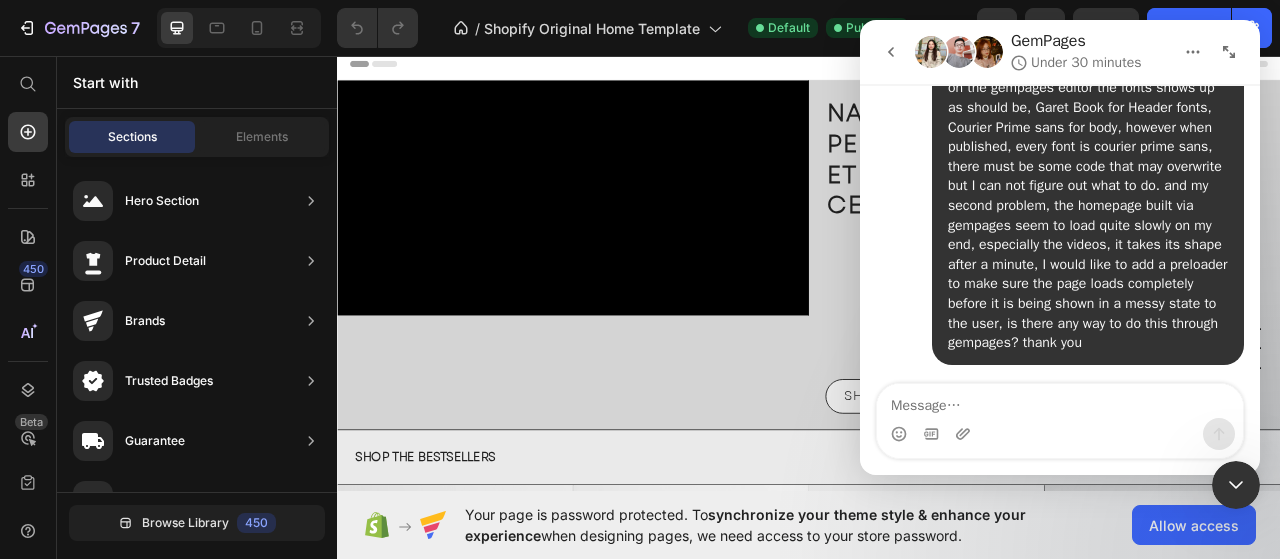 click 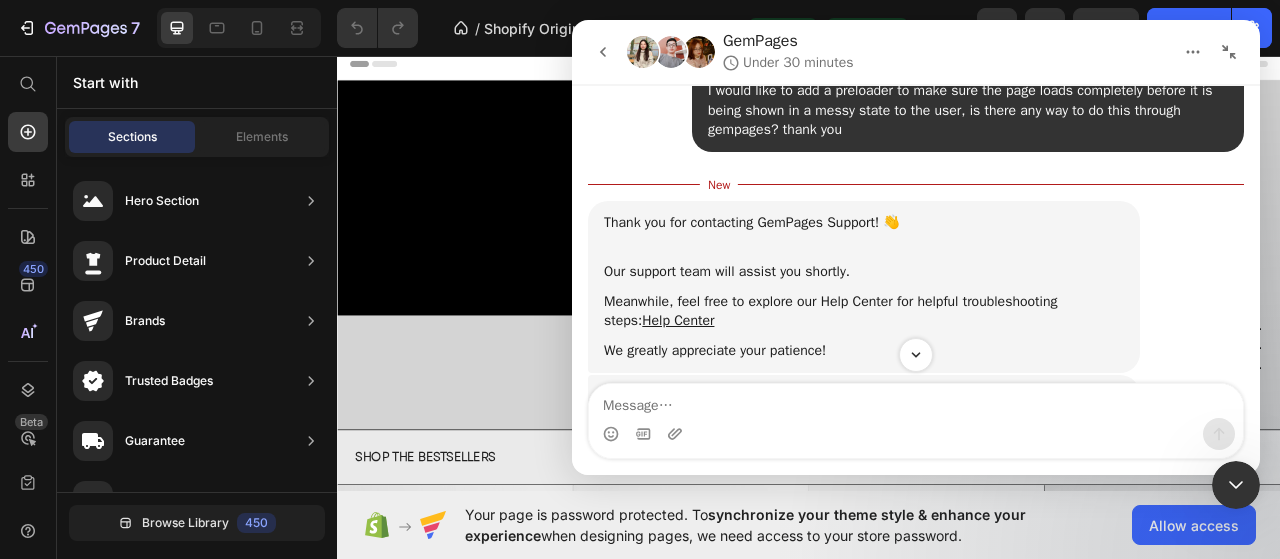 scroll, scrollTop: 472, scrollLeft: 0, axis: vertical 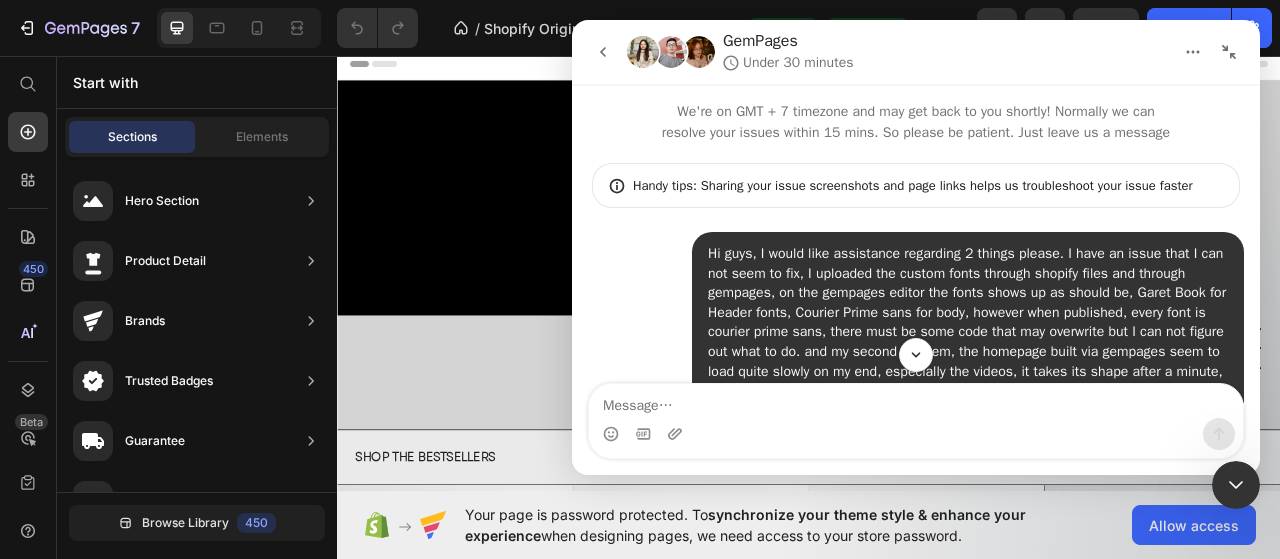 click at bounding box center (937, 68) 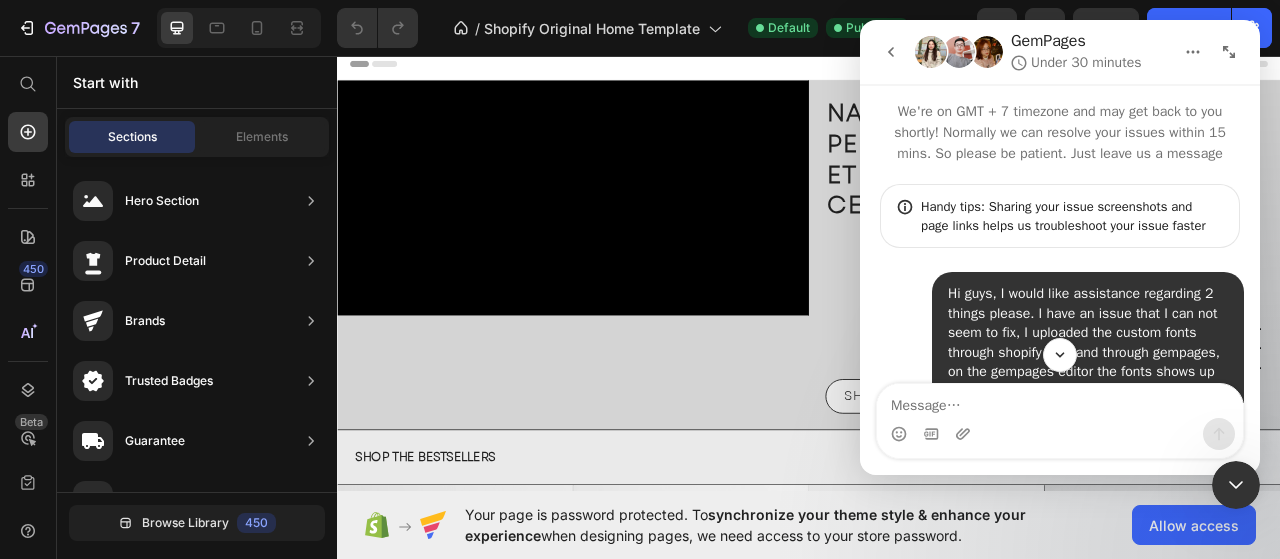 click 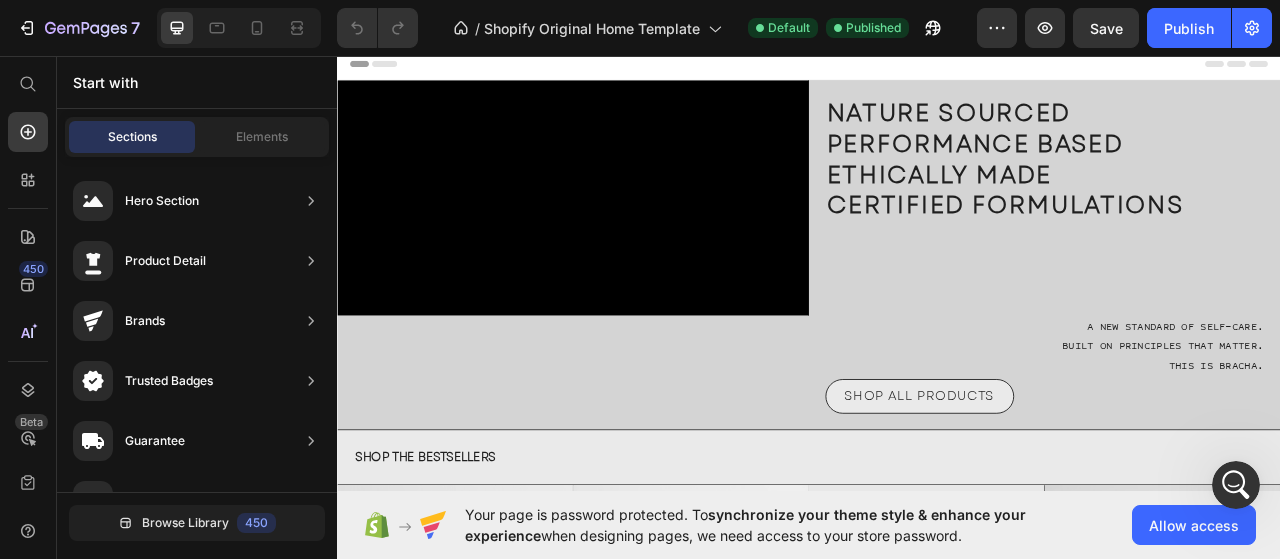 scroll, scrollTop: 0, scrollLeft: 0, axis: both 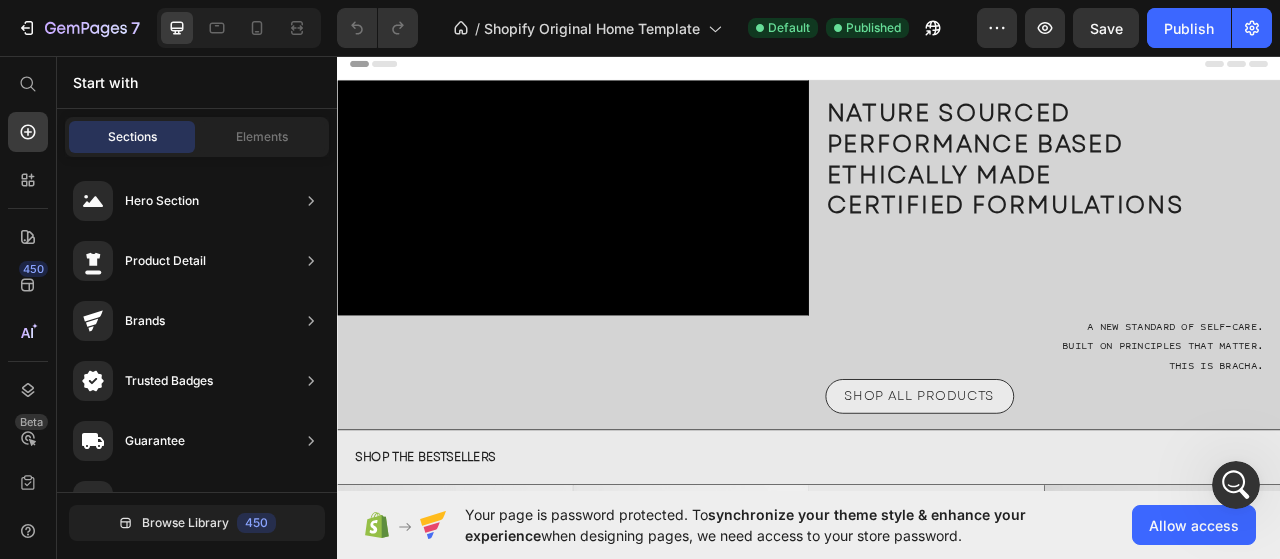 click 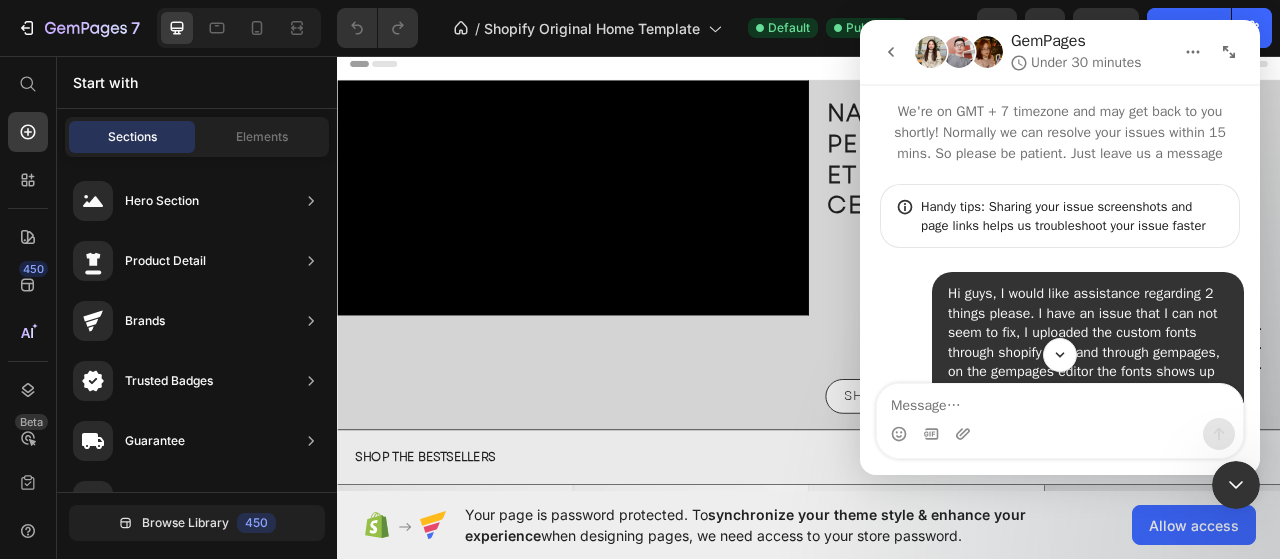 scroll, scrollTop: 754, scrollLeft: 0, axis: vertical 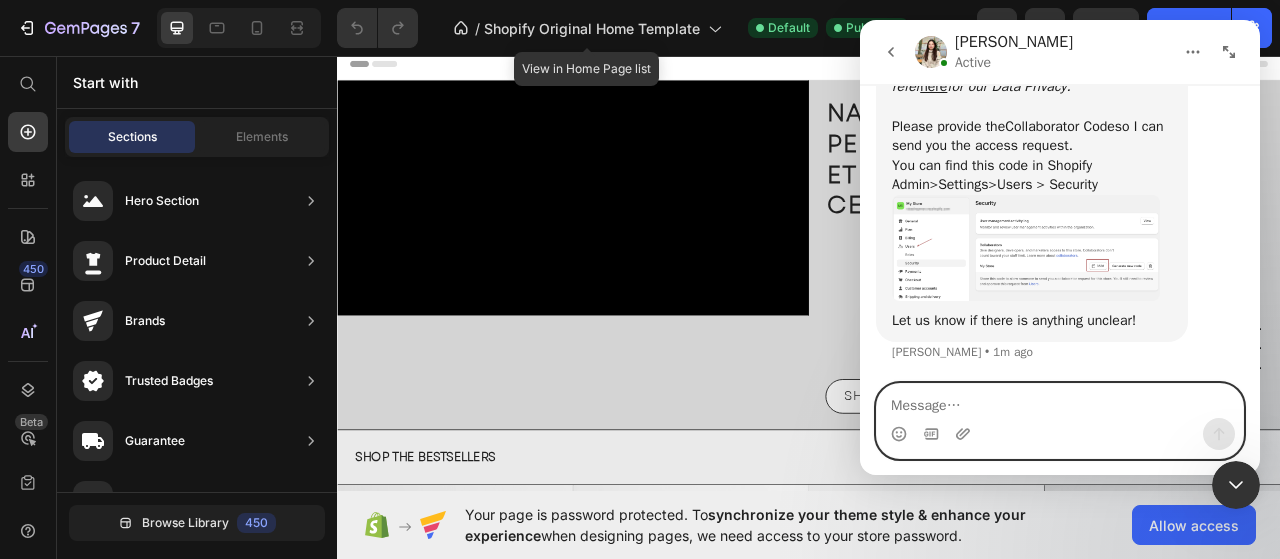 paste on "5483" 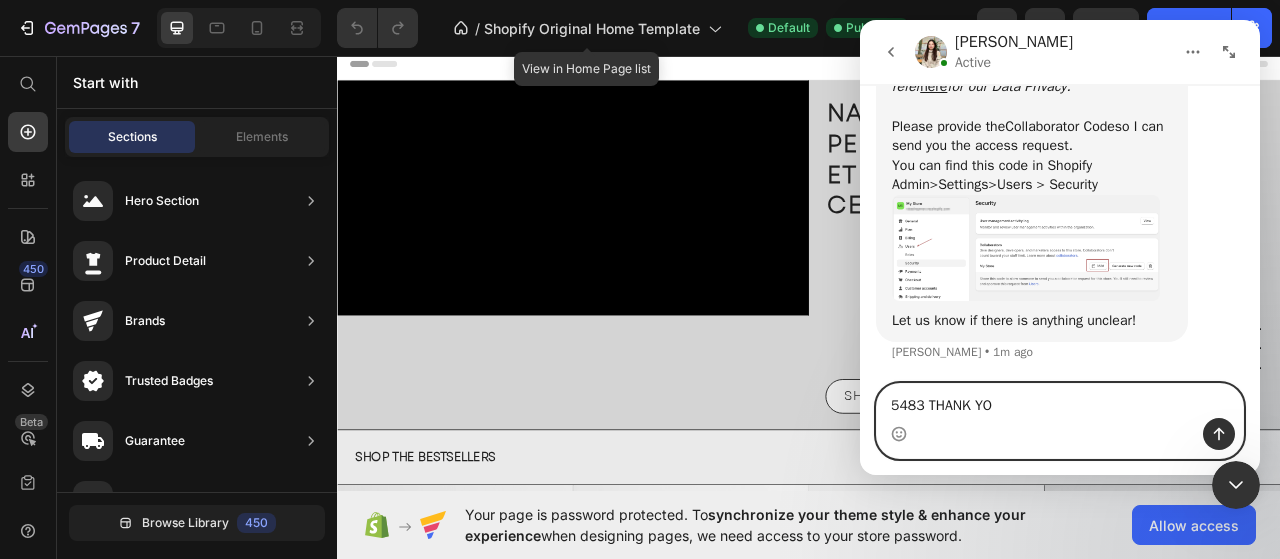 type on "5483 THANK YOU" 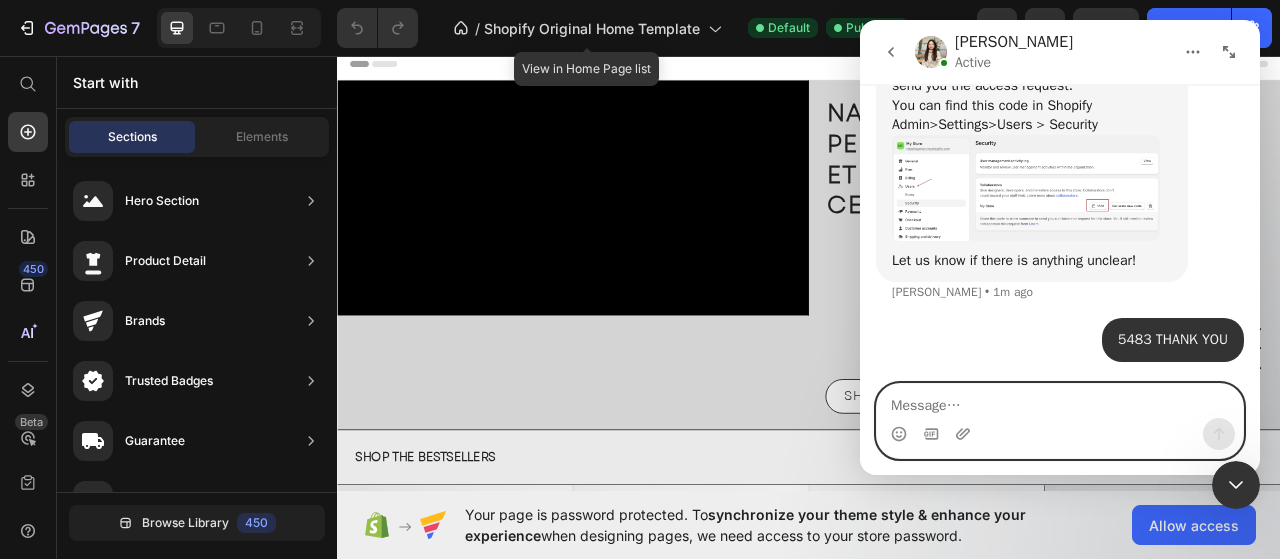 scroll, scrollTop: 1558, scrollLeft: 0, axis: vertical 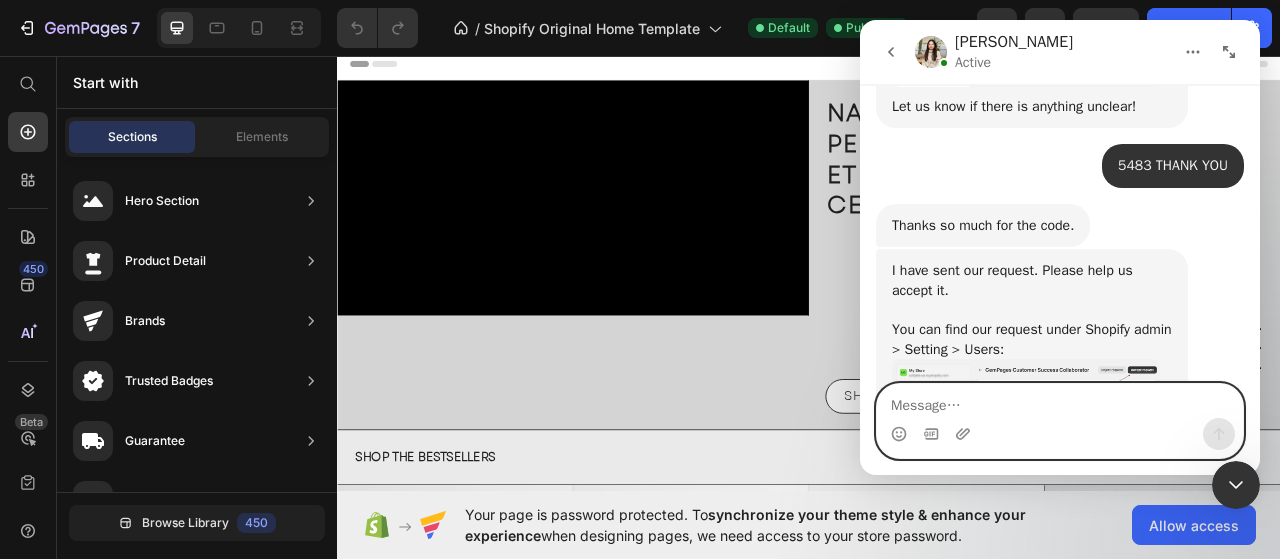 click at bounding box center (1060, 401) 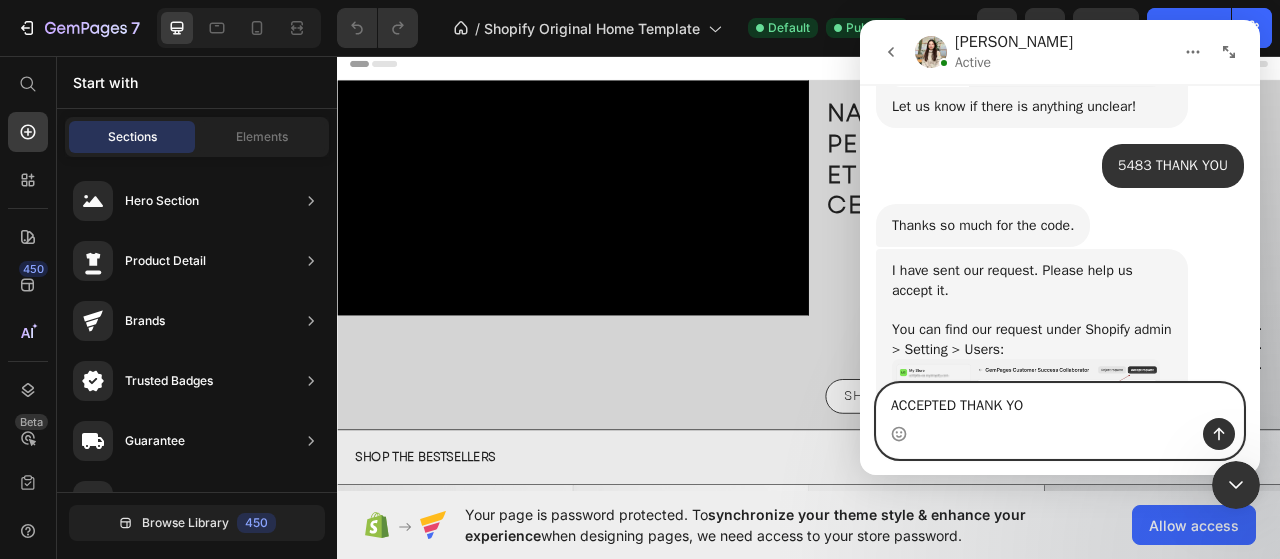 type on "ACCEPTED THANK YOU" 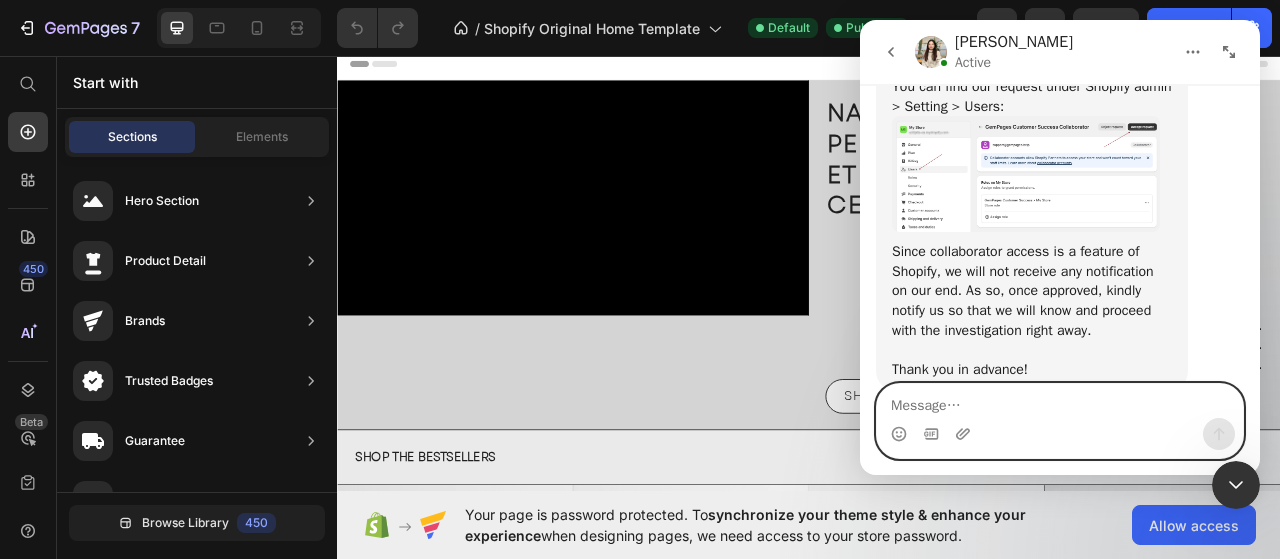 scroll, scrollTop: 2064, scrollLeft: 0, axis: vertical 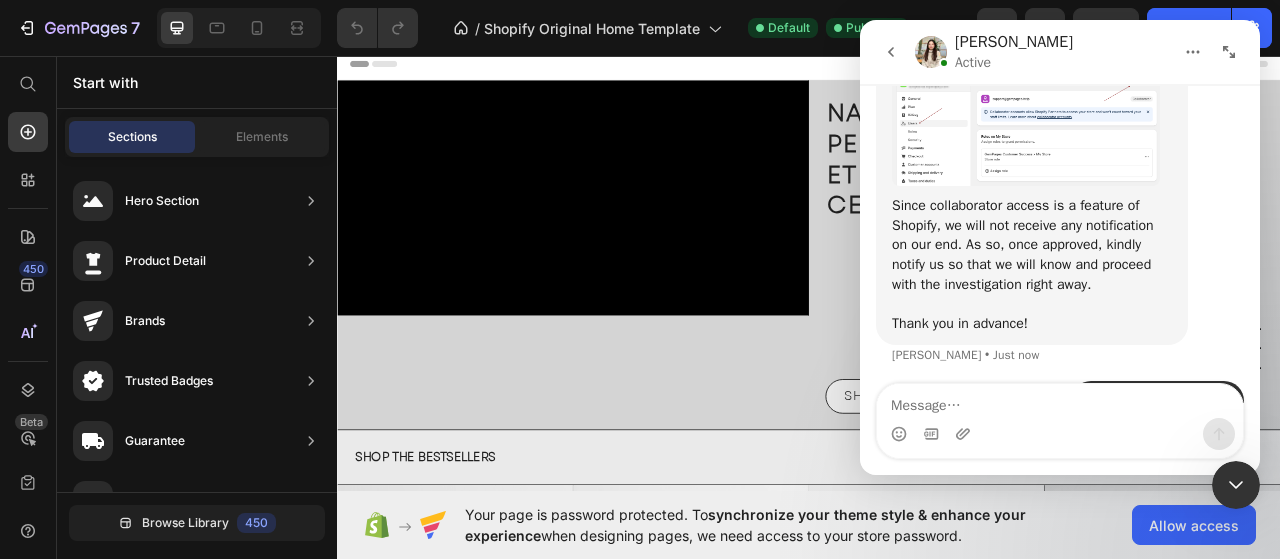 drag, startPoint x: 1175, startPoint y: 265, endPoint x: 1162, endPoint y: 228, distance: 39.217342 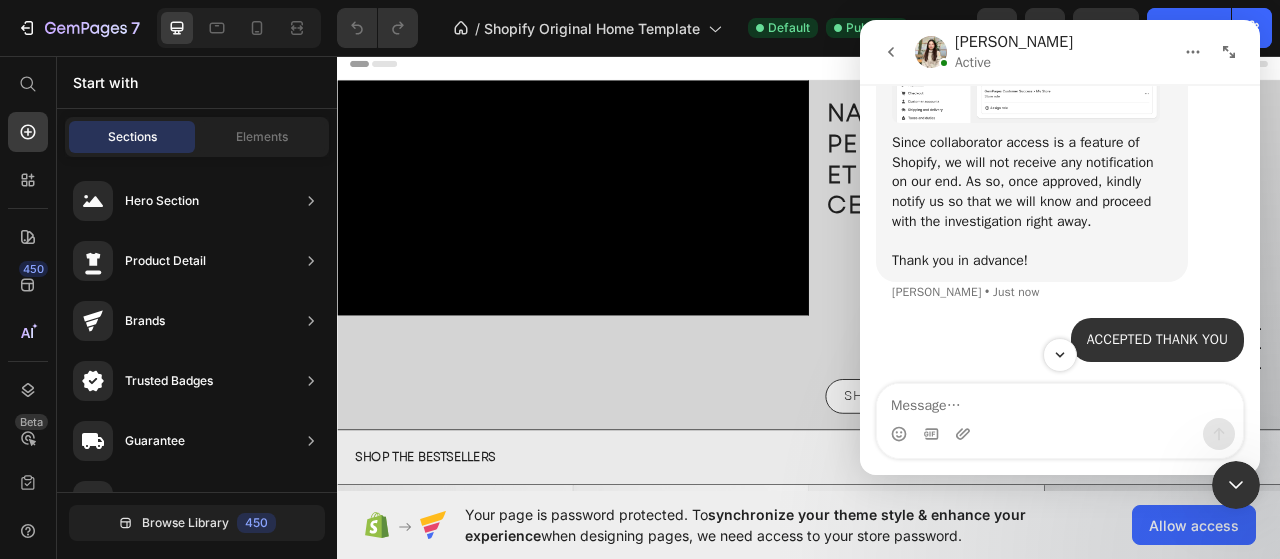 scroll, scrollTop: 2064, scrollLeft: 0, axis: vertical 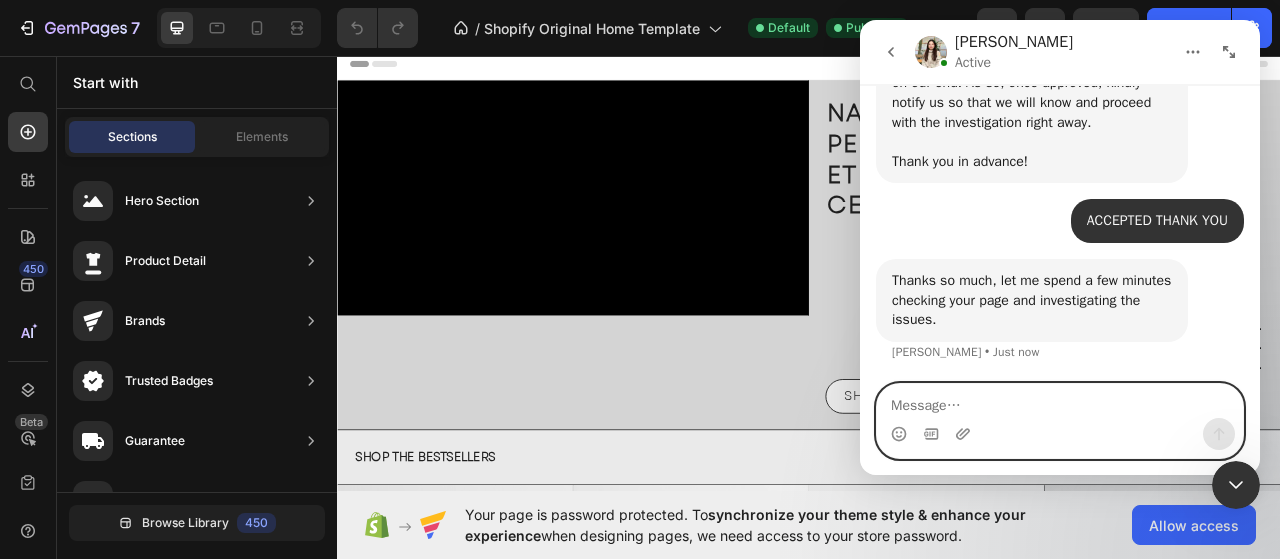 click at bounding box center (1060, 401) 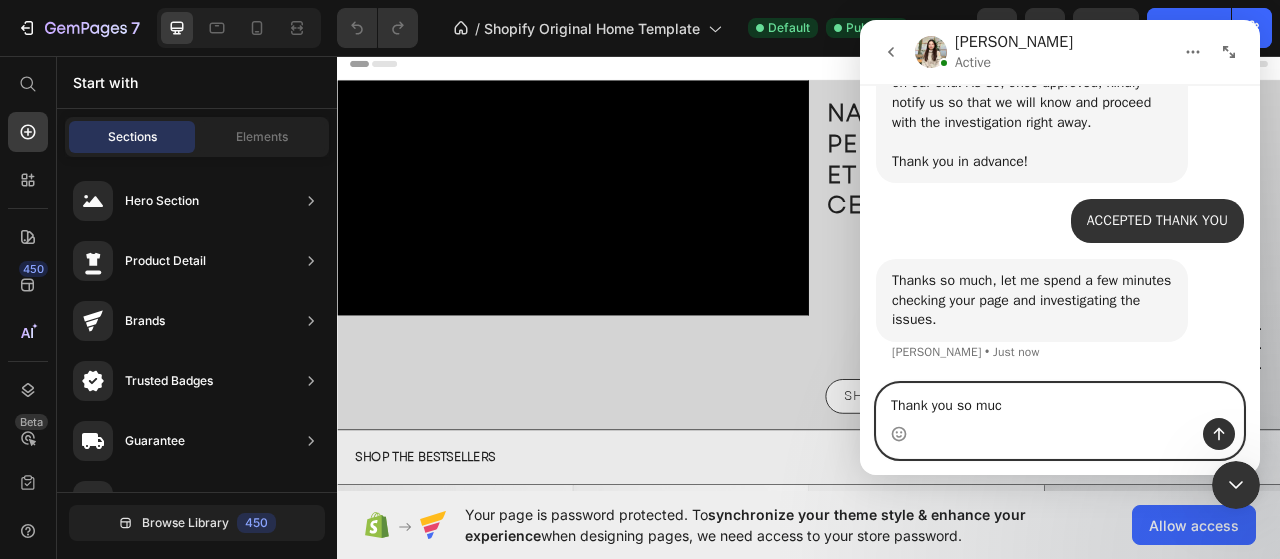 type on "Thank you so much" 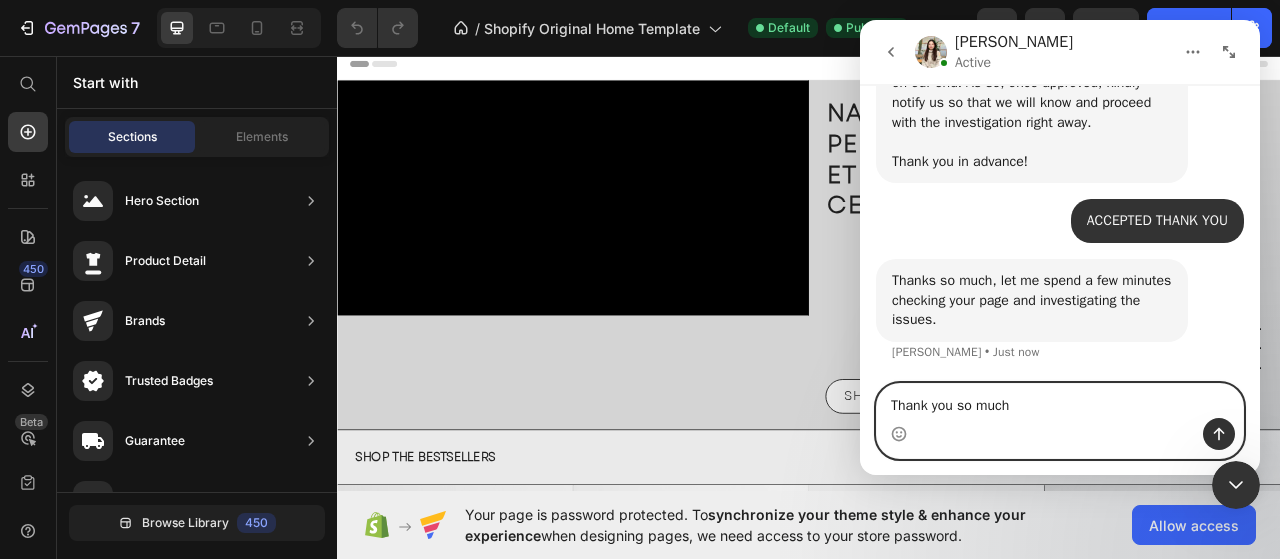 type 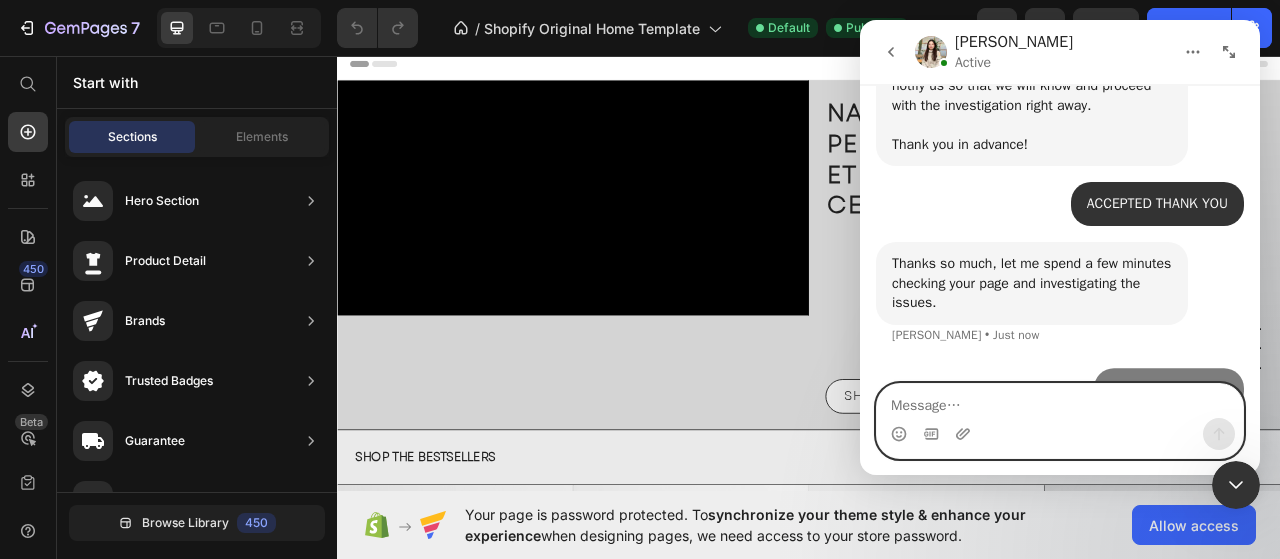 scroll, scrollTop: 2222, scrollLeft: 0, axis: vertical 